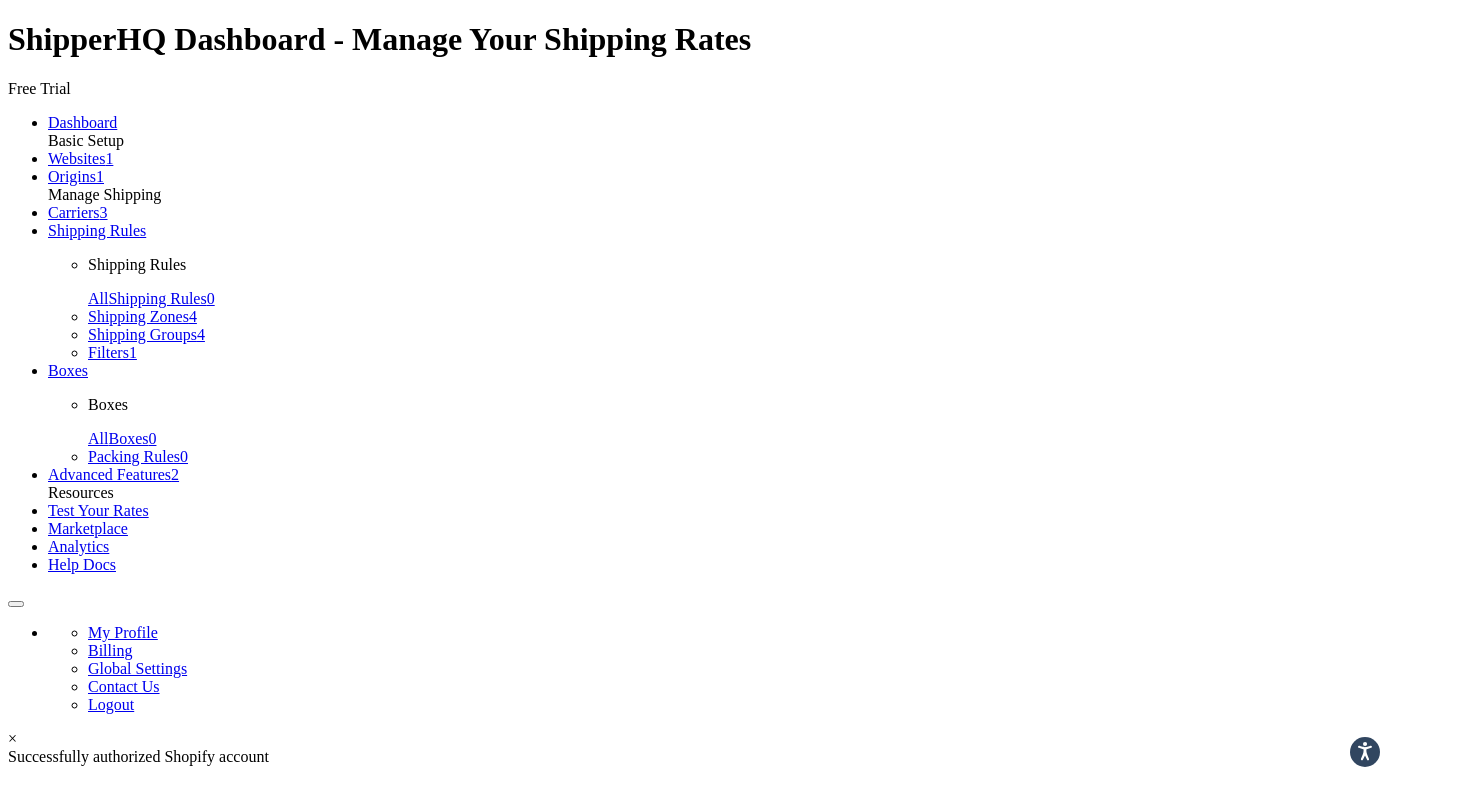 scroll, scrollTop: 0, scrollLeft: 0, axis: both 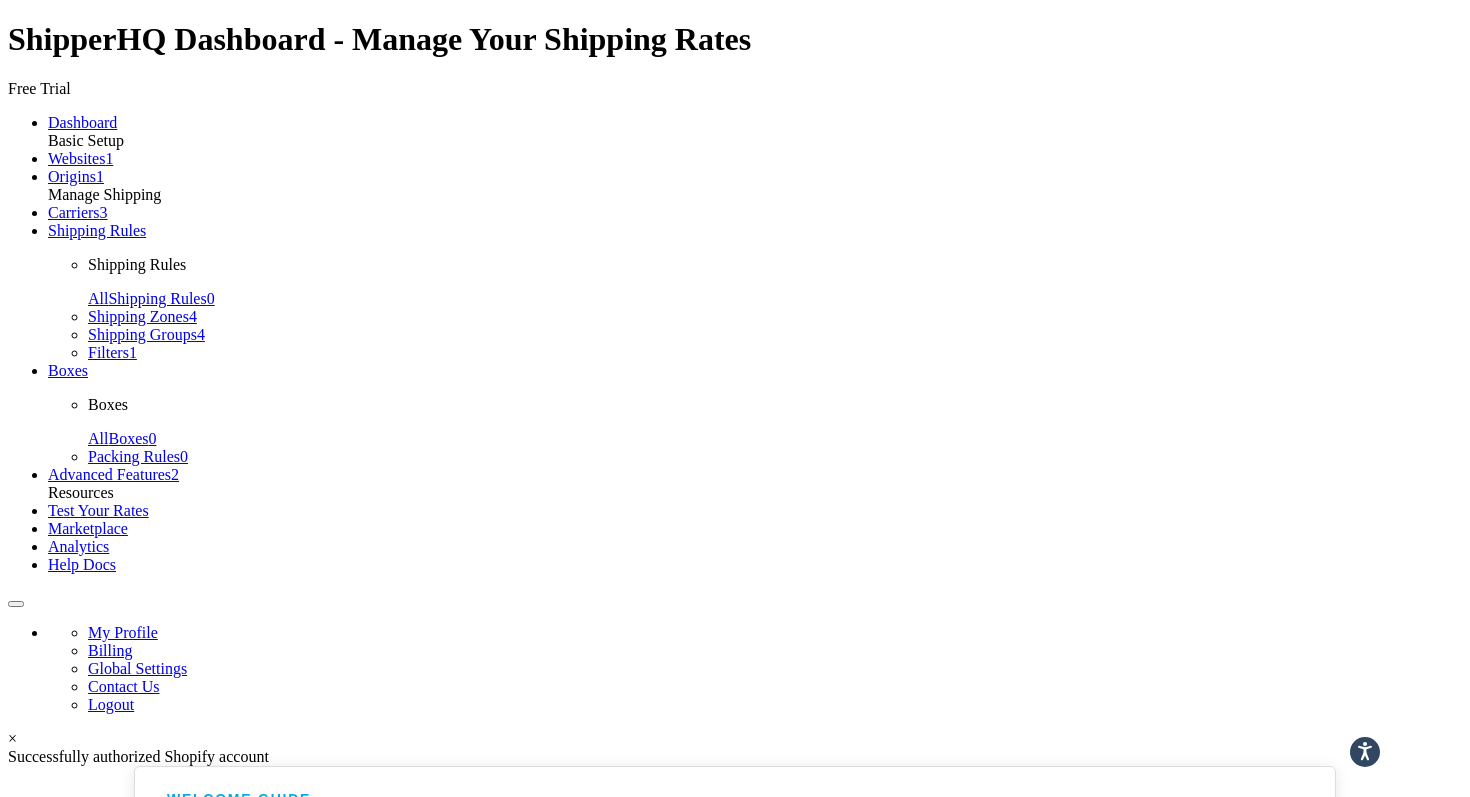 click on "Shipping Rules" at bounding box center (97, 230) 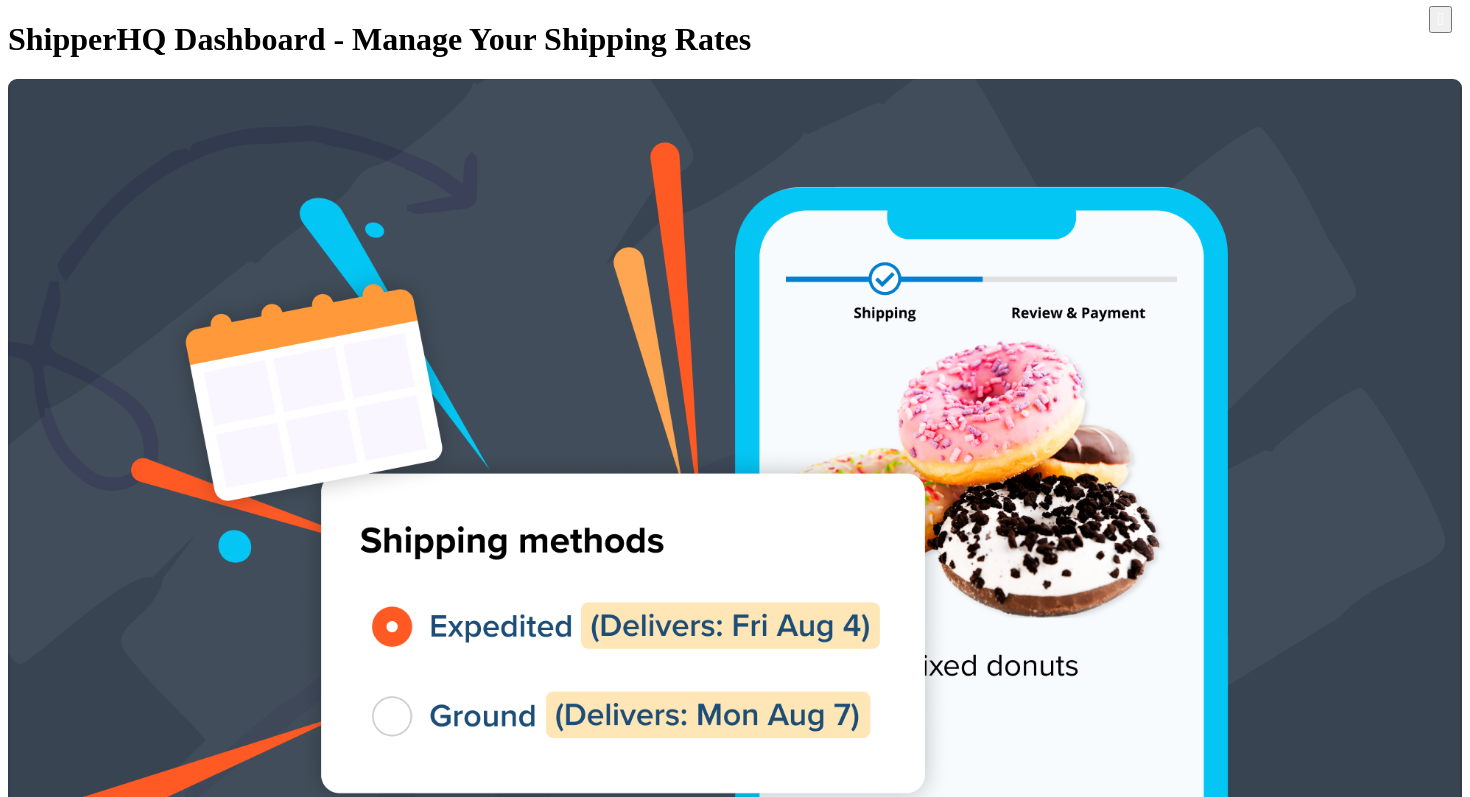scroll, scrollTop: 0, scrollLeft: 0, axis: both 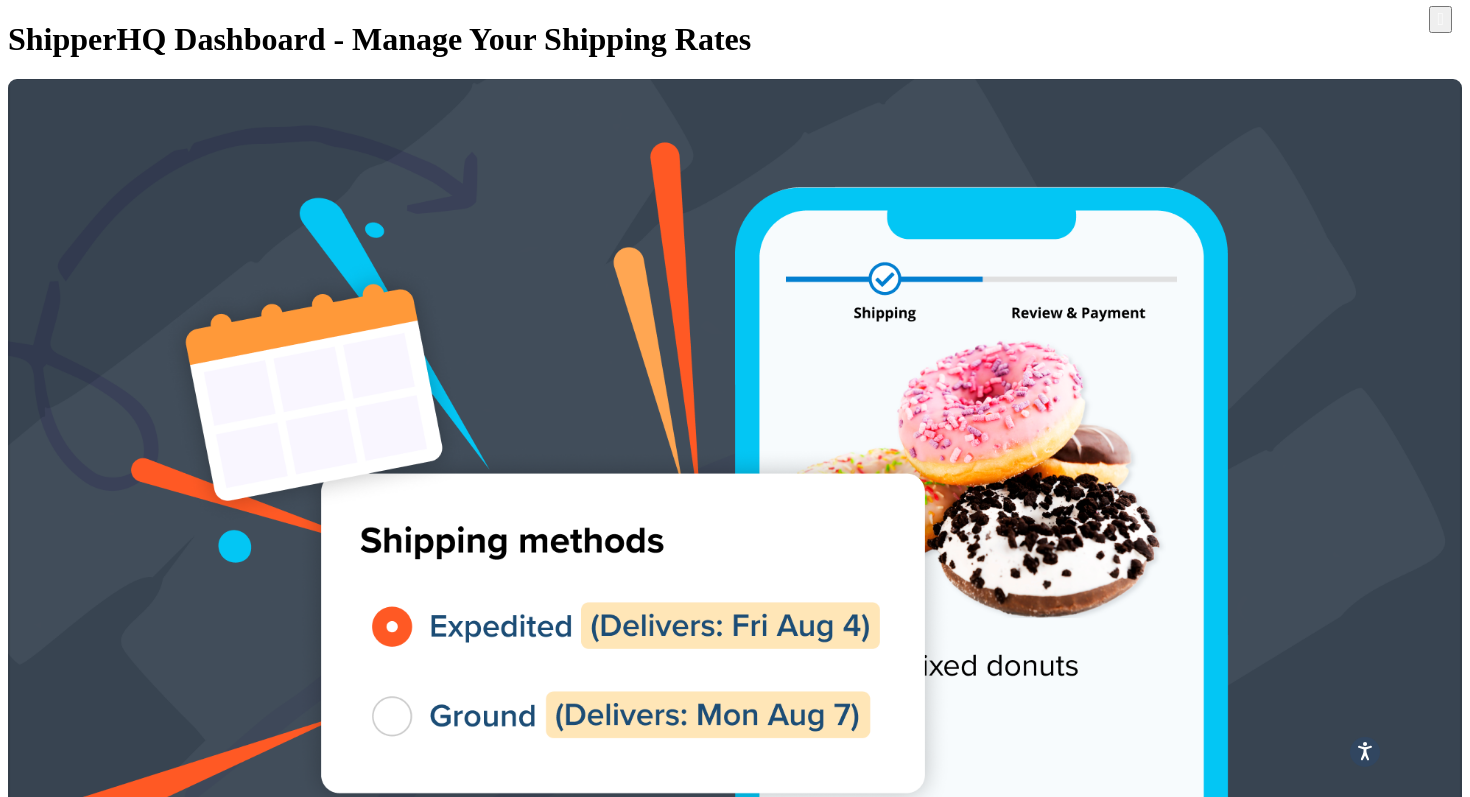 click at bounding box center (1407, 3532) 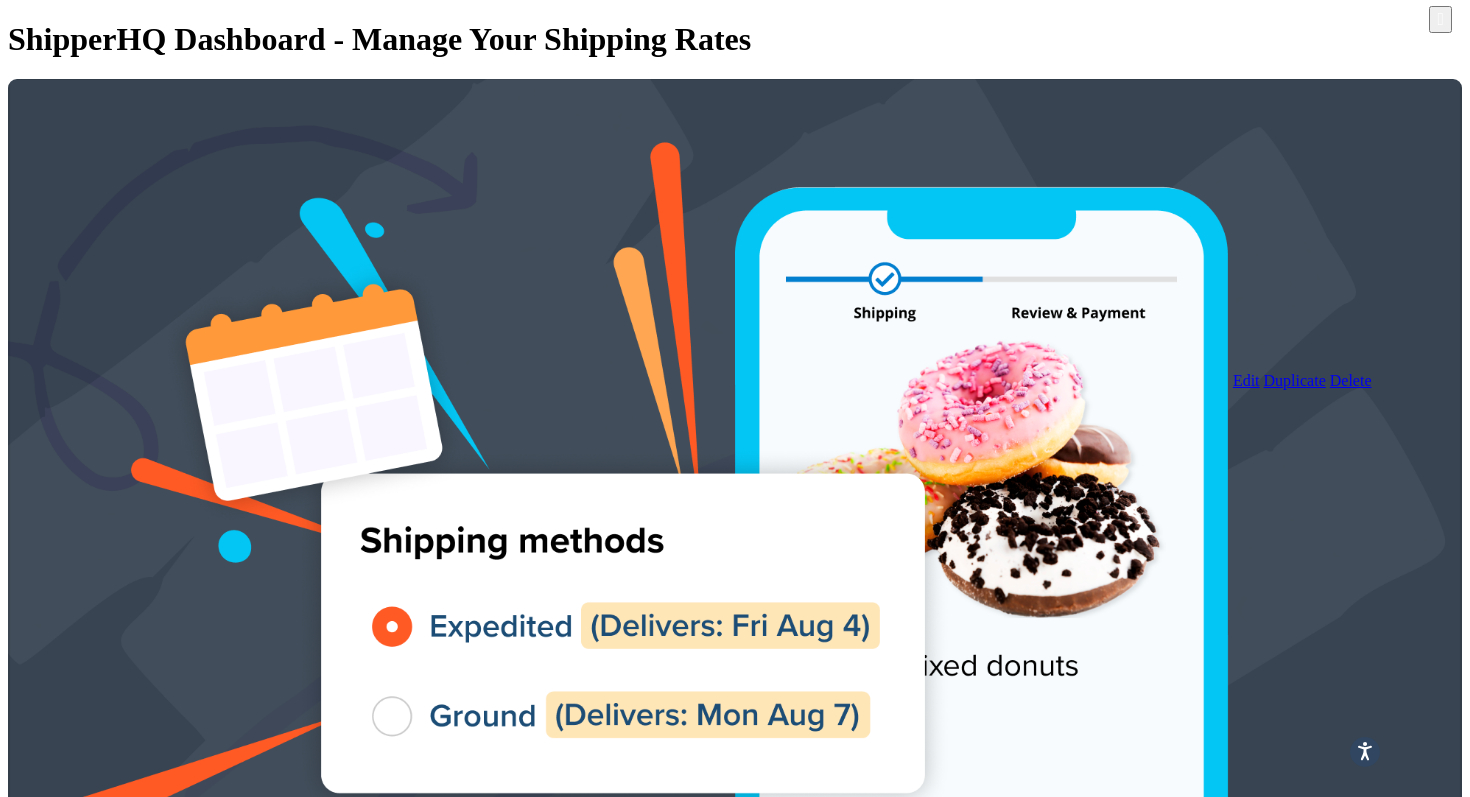 click on "Edit" at bounding box center [1246, 380] 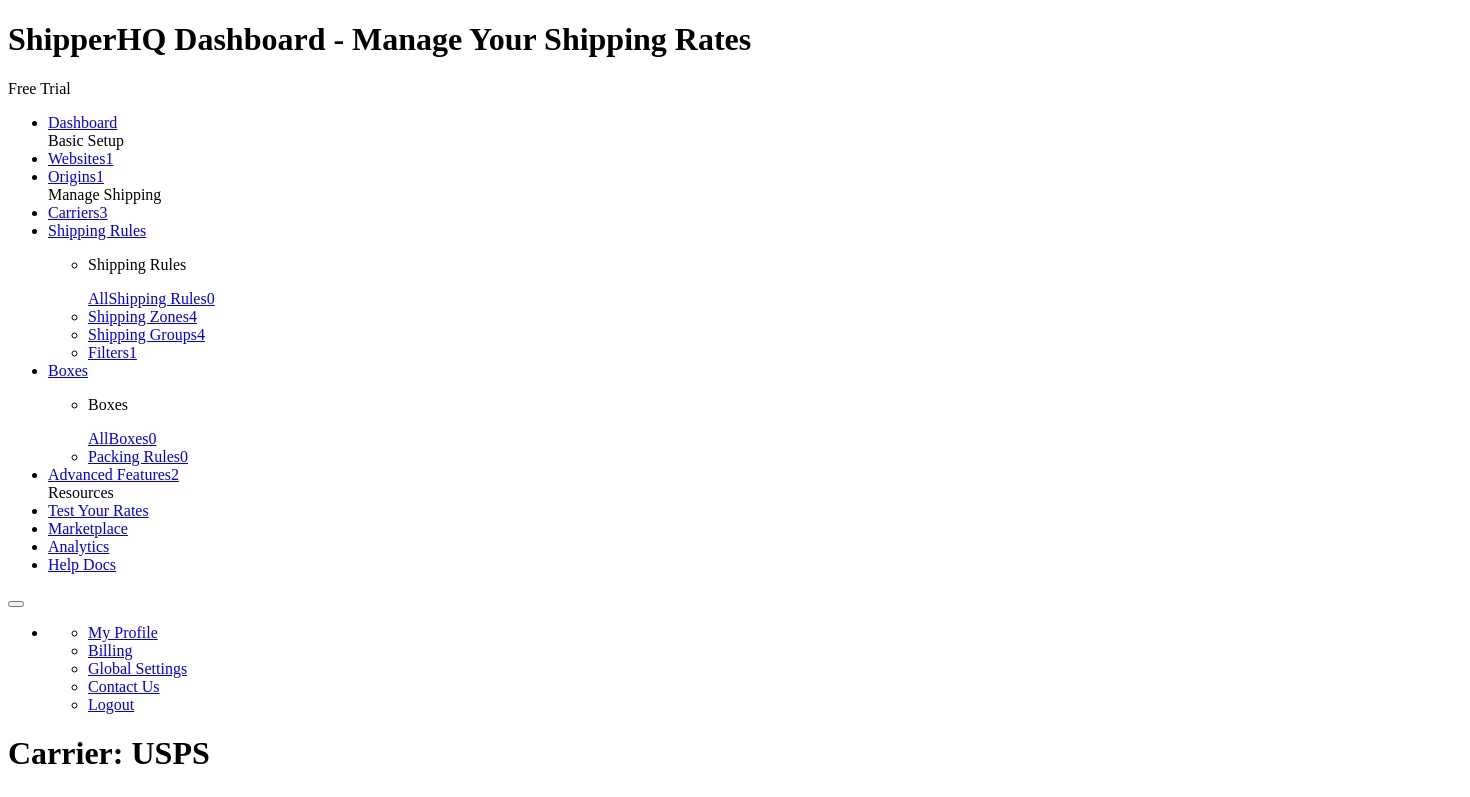 scroll, scrollTop: 0, scrollLeft: 0, axis: both 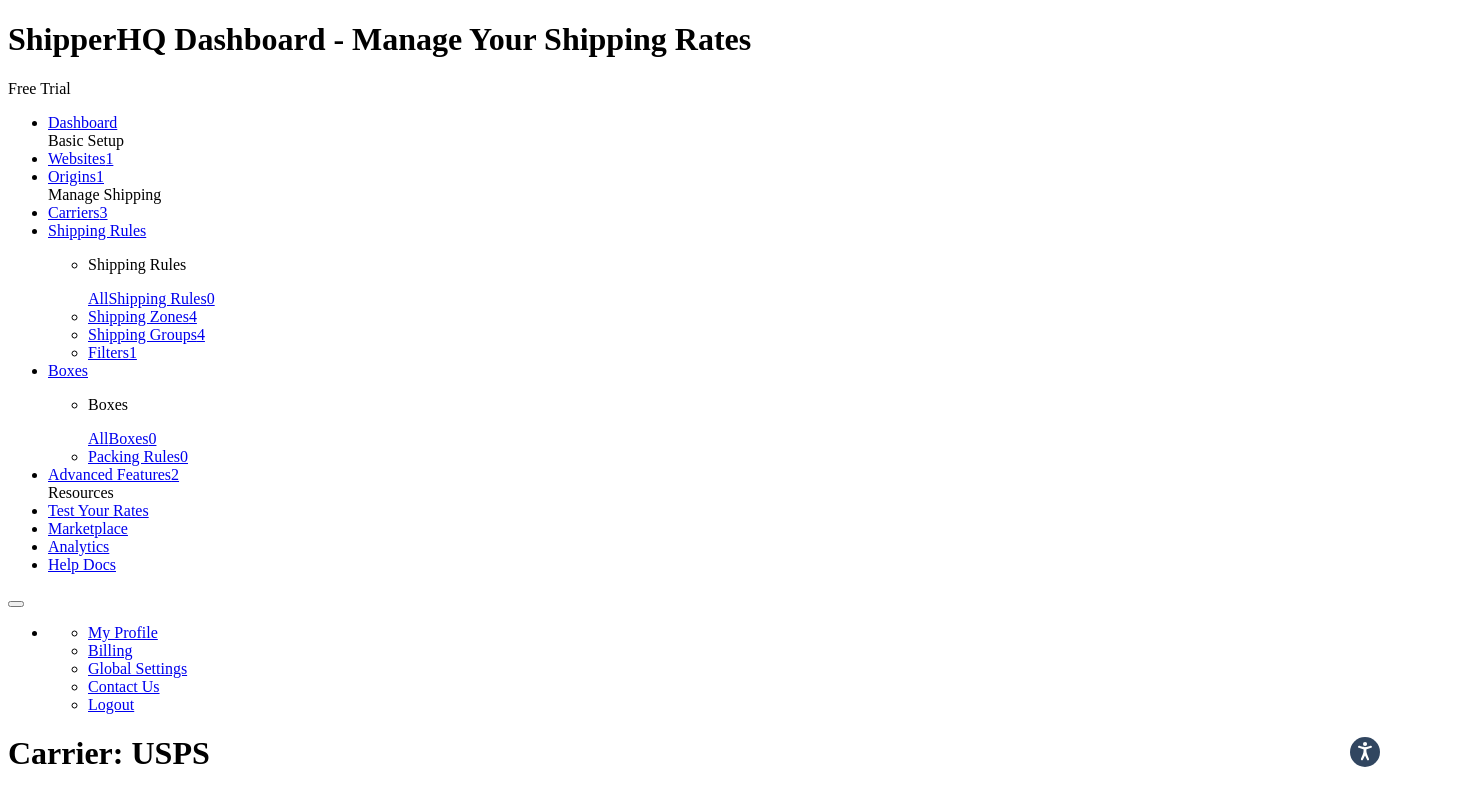 click on "Shipping Rules" at bounding box center [97, 230] 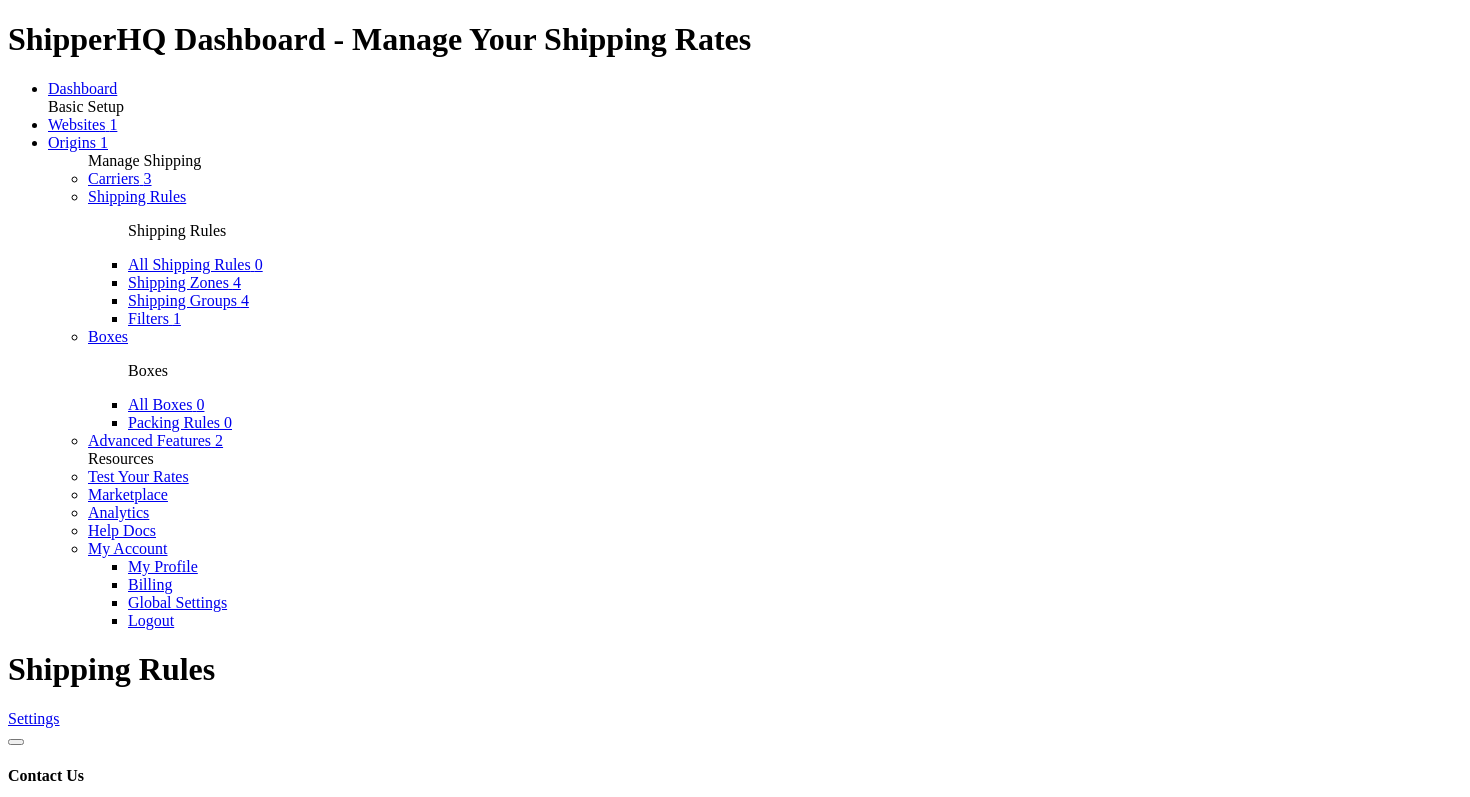 scroll, scrollTop: 0, scrollLeft: 0, axis: both 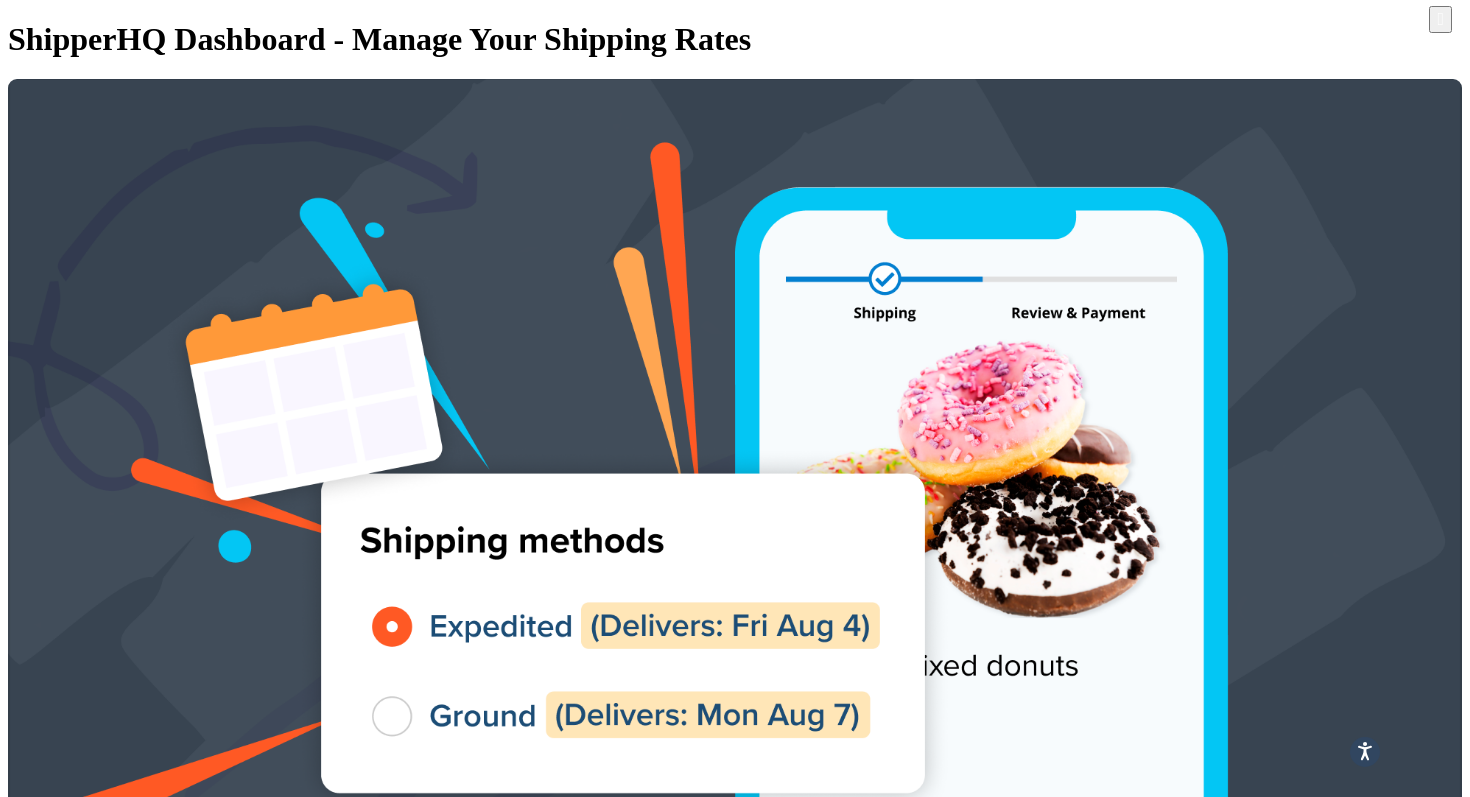 click on "Shipping Zones
4" at bounding box center (184, 1268) 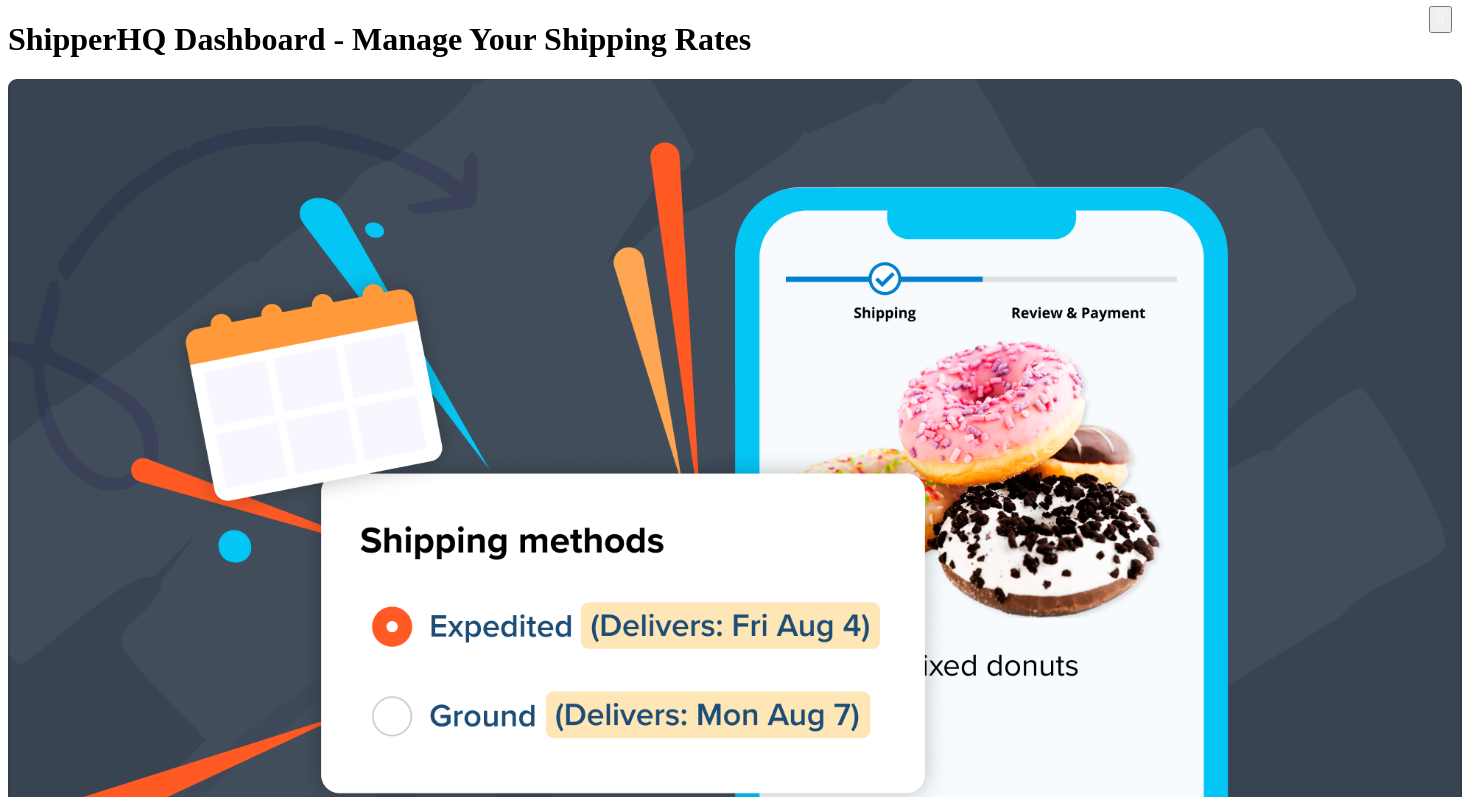 scroll, scrollTop: 0, scrollLeft: 0, axis: both 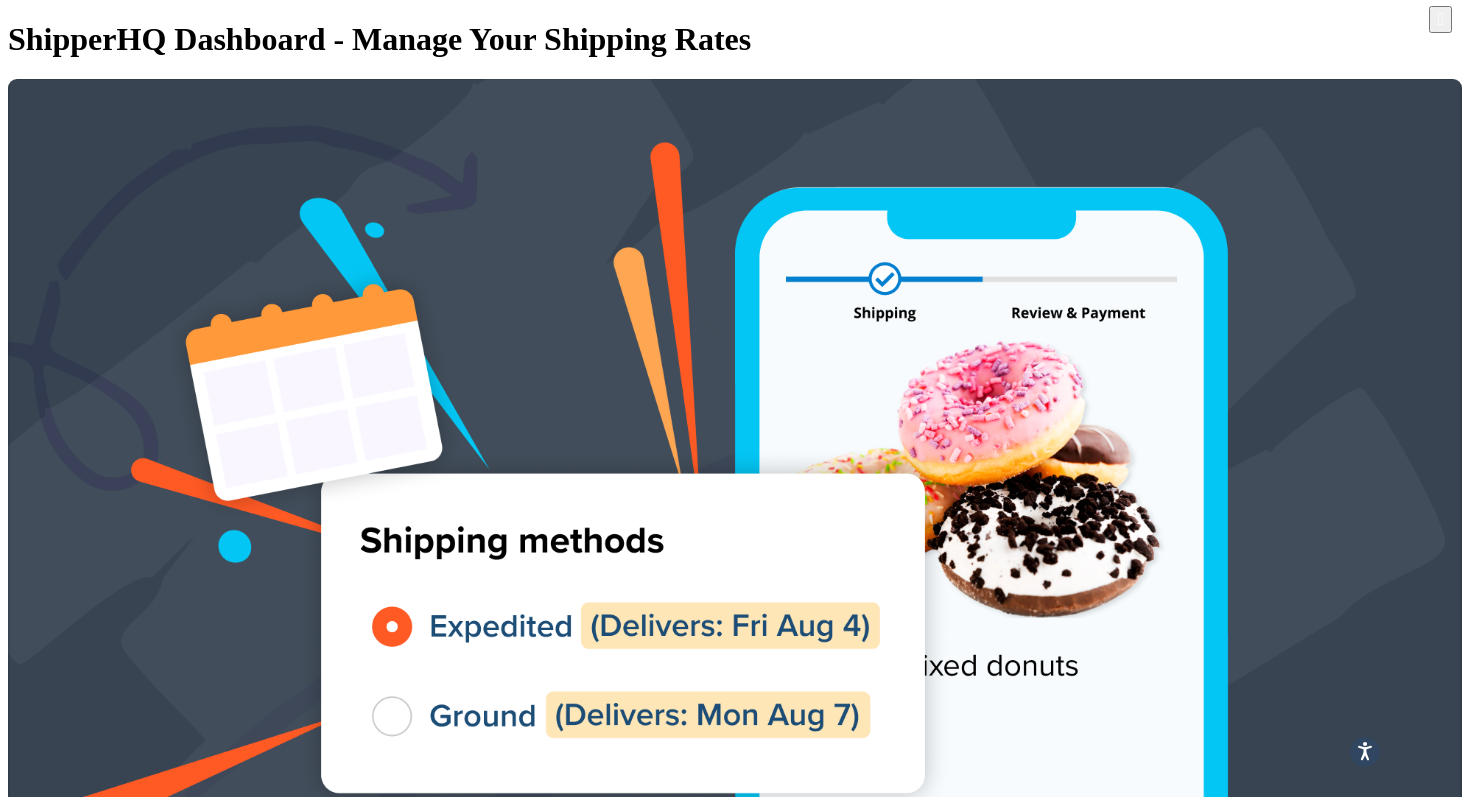 click on "Boxes" at bounding box center [108, 1322] 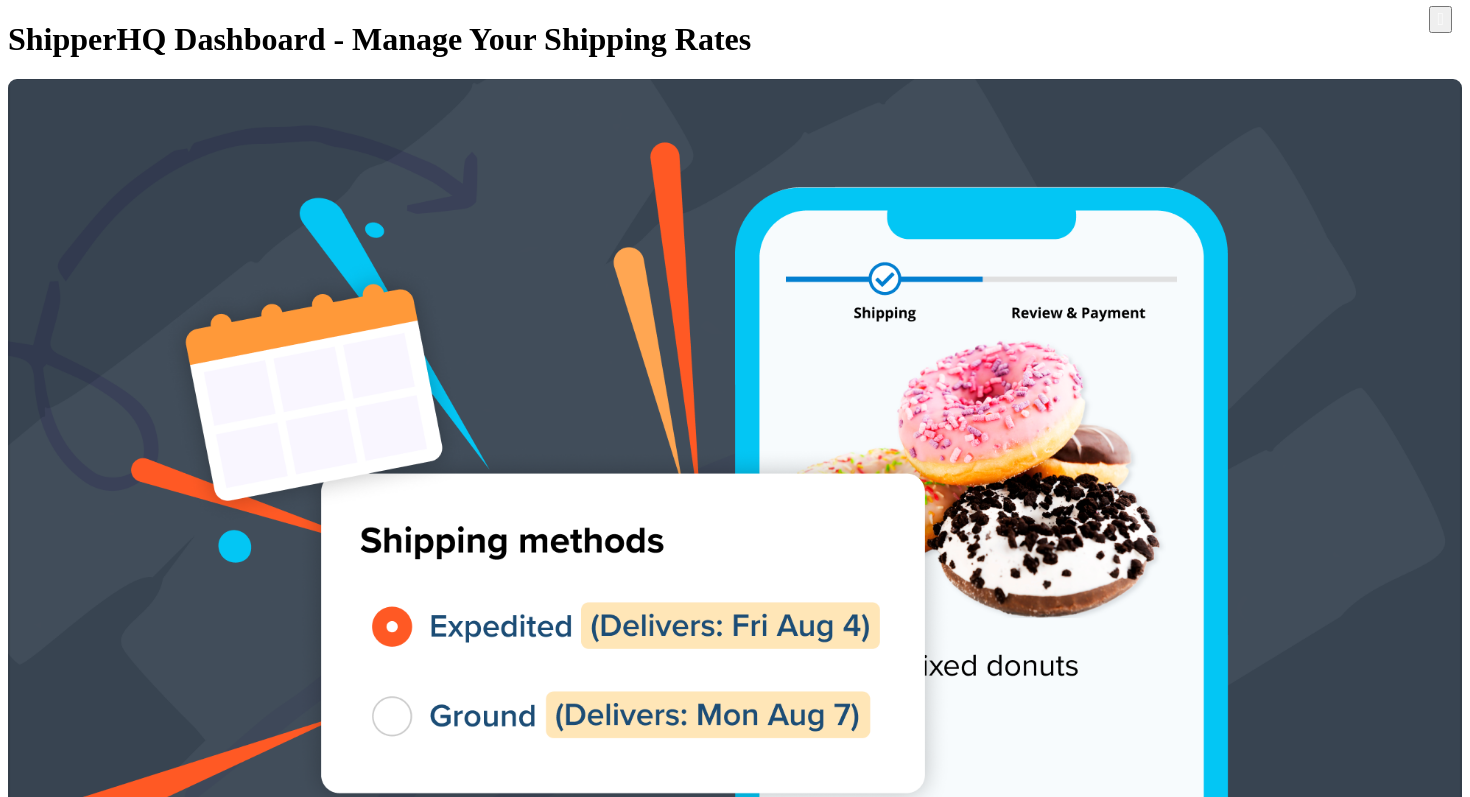 scroll, scrollTop: 0, scrollLeft: 0, axis: both 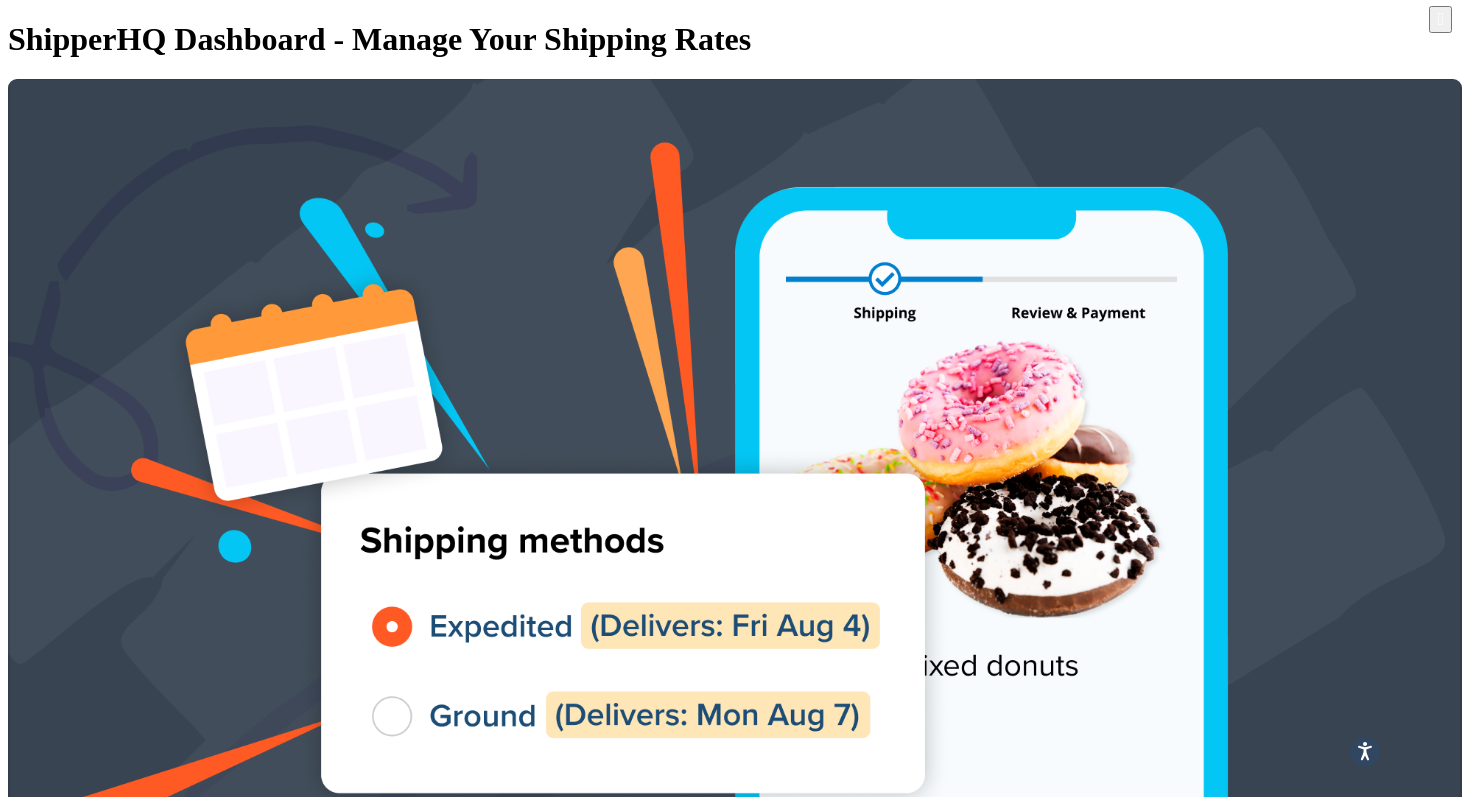 click on "Origins
1" at bounding box center [78, 1128] 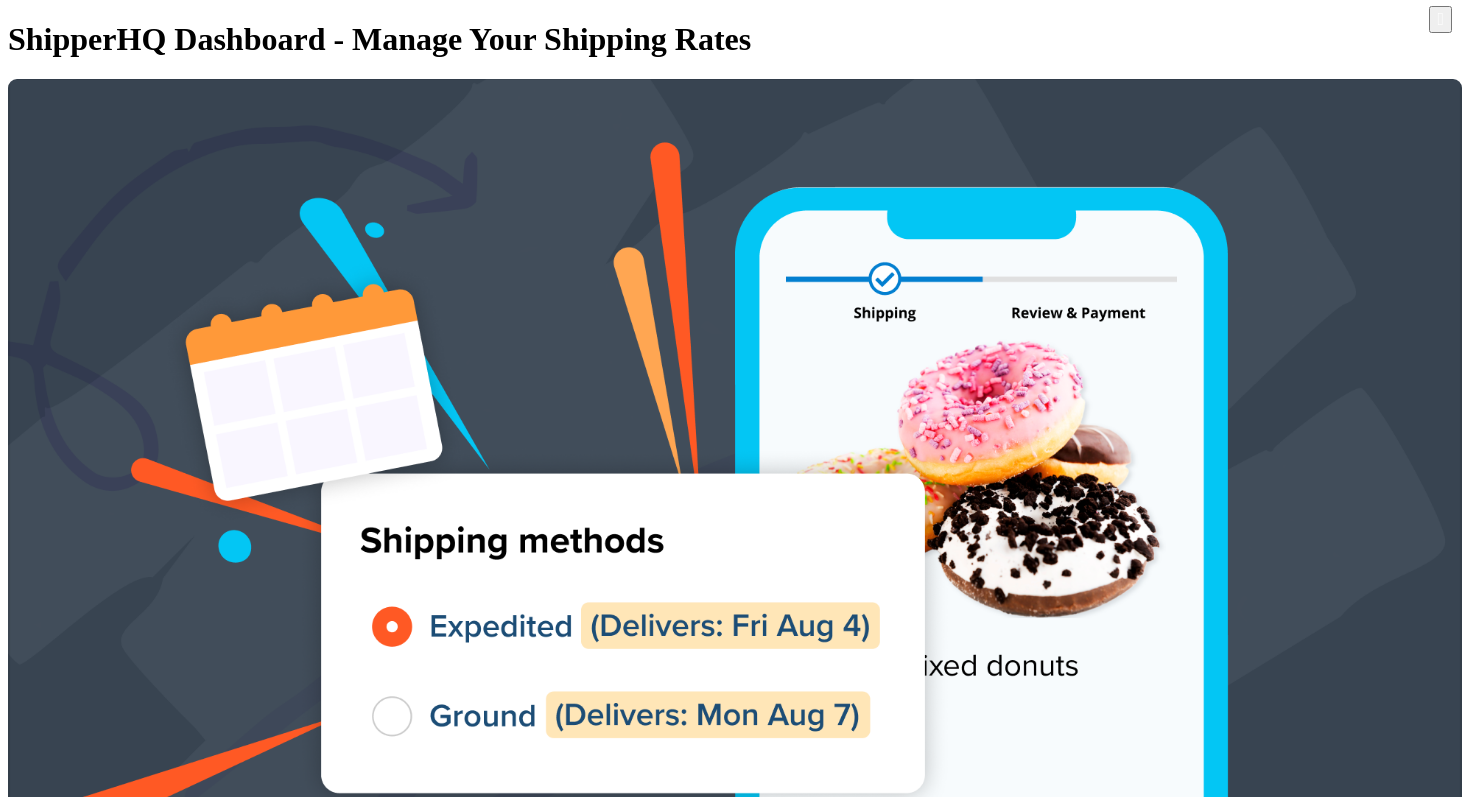 scroll, scrollTop: 0, scrollLeft: 0, axis: both 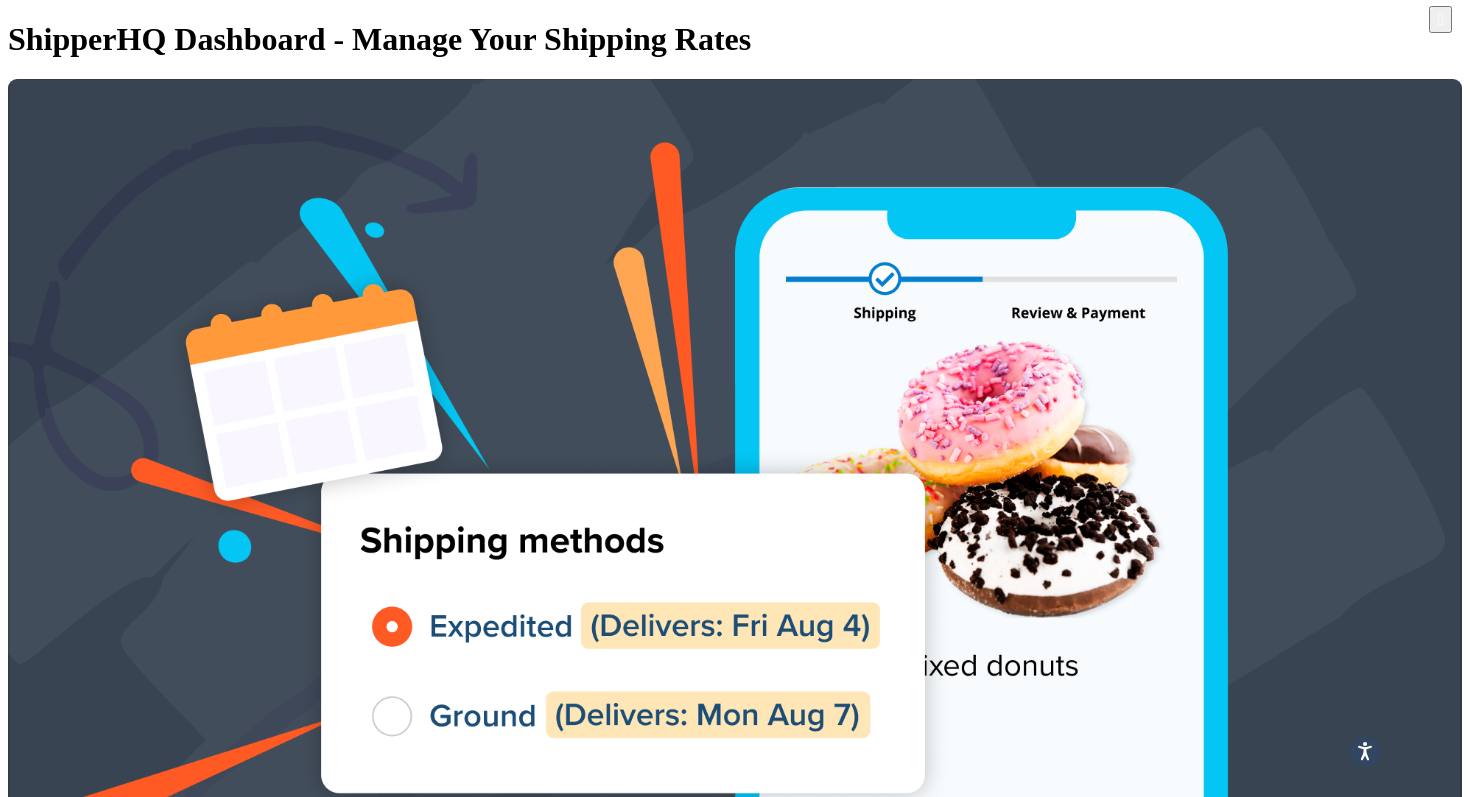 click on "Carriers
3" at bounding box center [120, 1164] 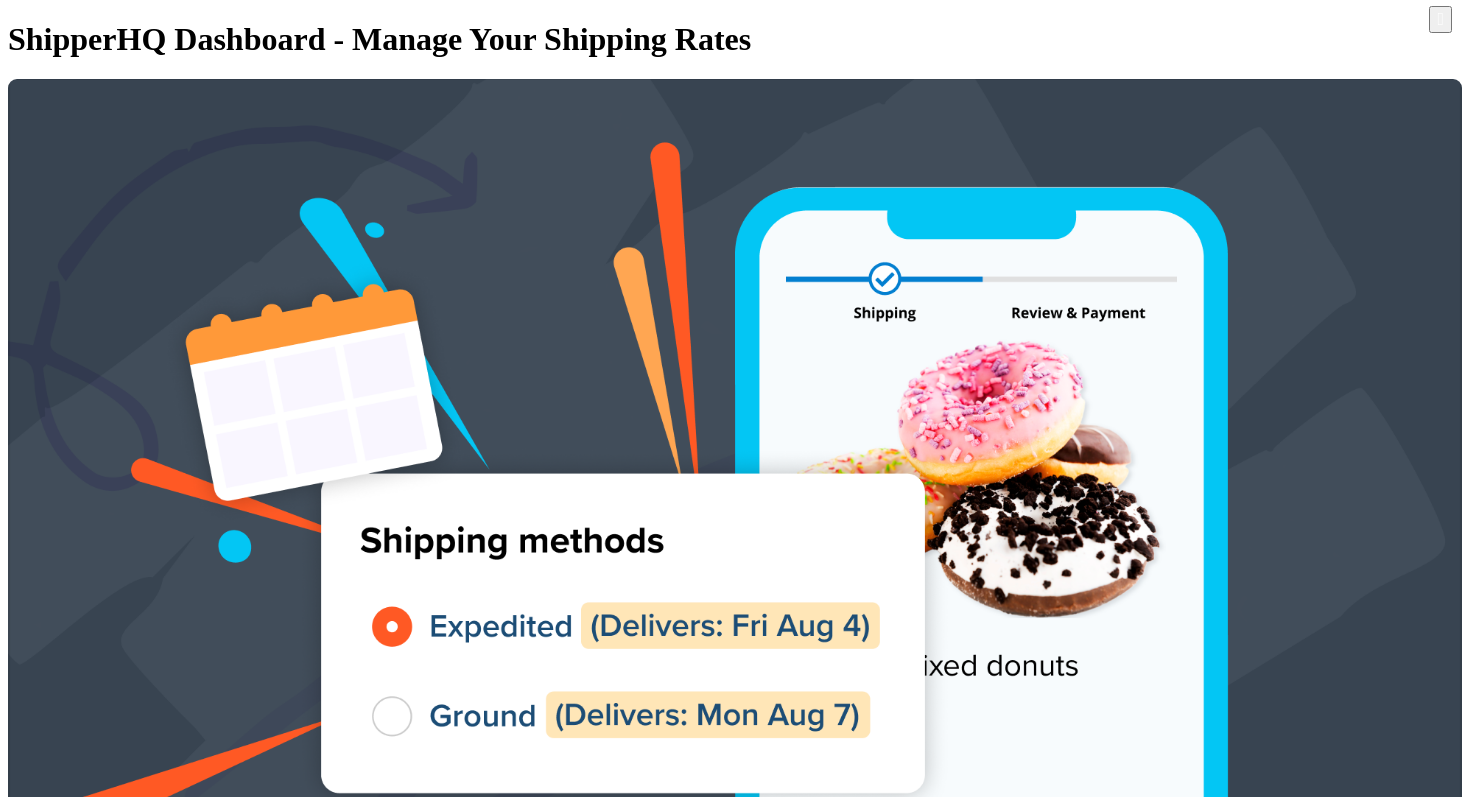 scroll, scrollTop: 0, scrollLeft: 0, axis: both 